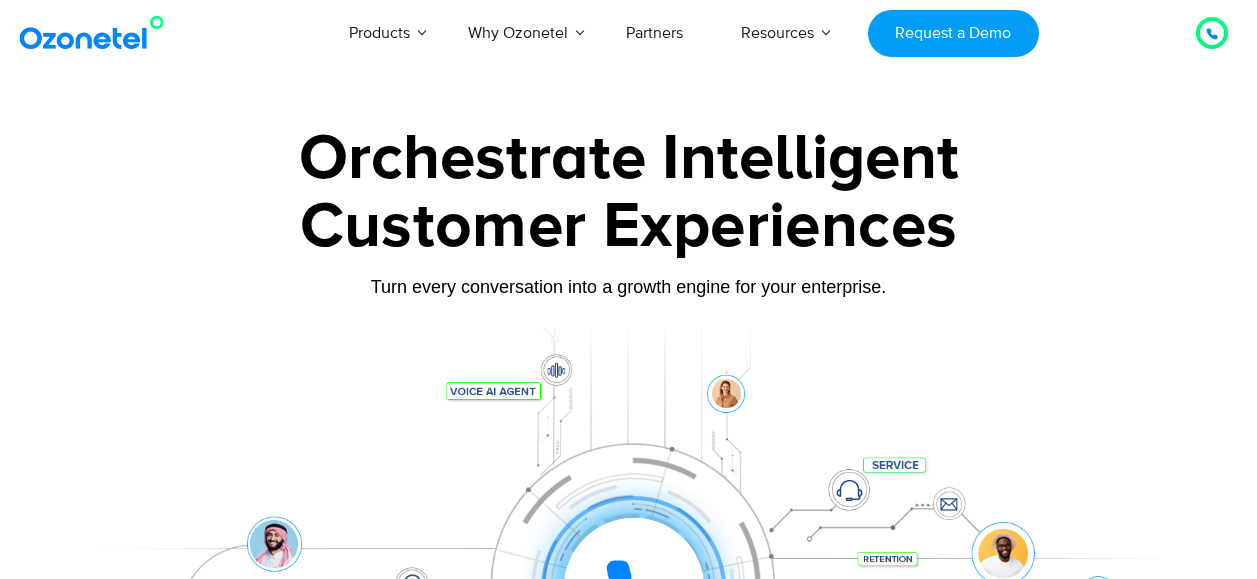 scroll, scrollTop: 0, scrollLeft: 0, axis: both 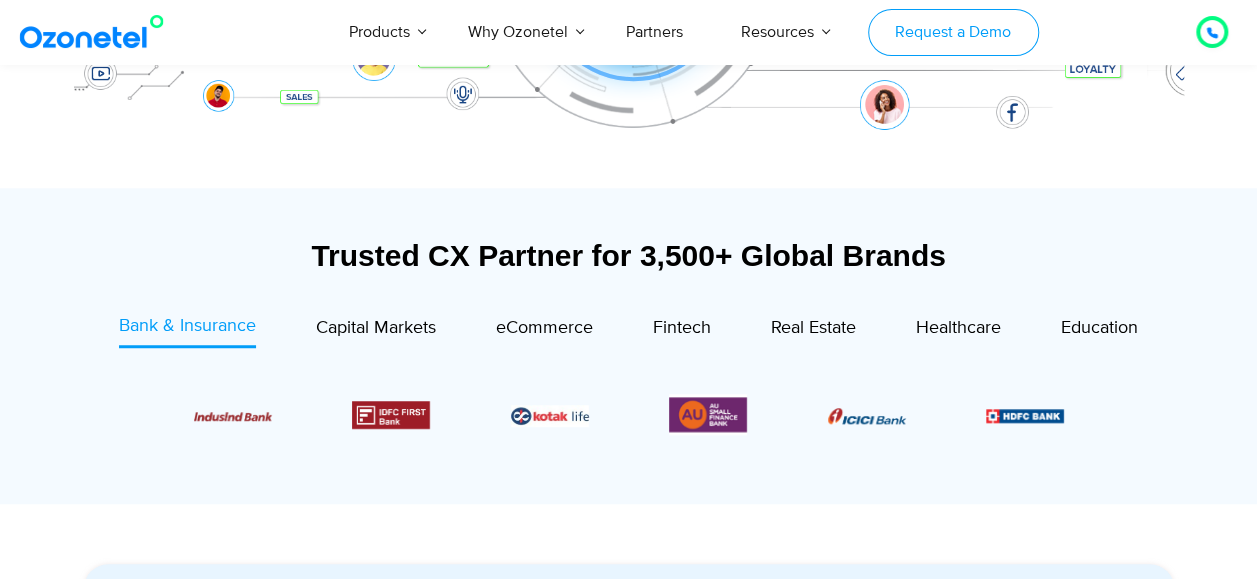 click on "Request a Demo" at bounding box center (953, 32) 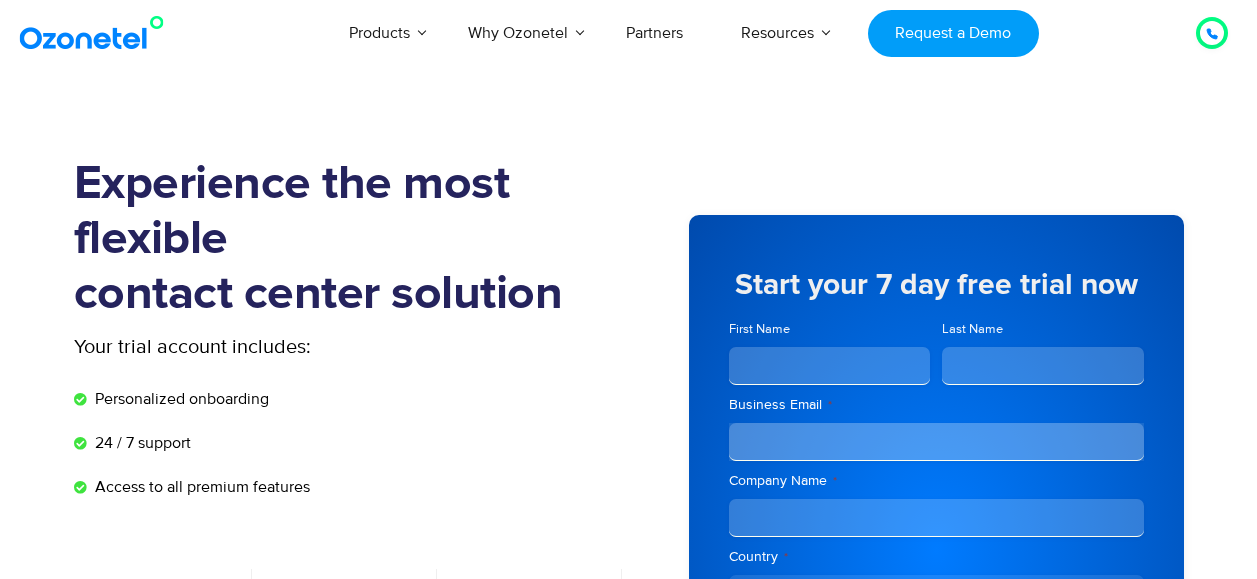 scroll, scrollTop: 100, scrollLeft: 0, axis: vertical 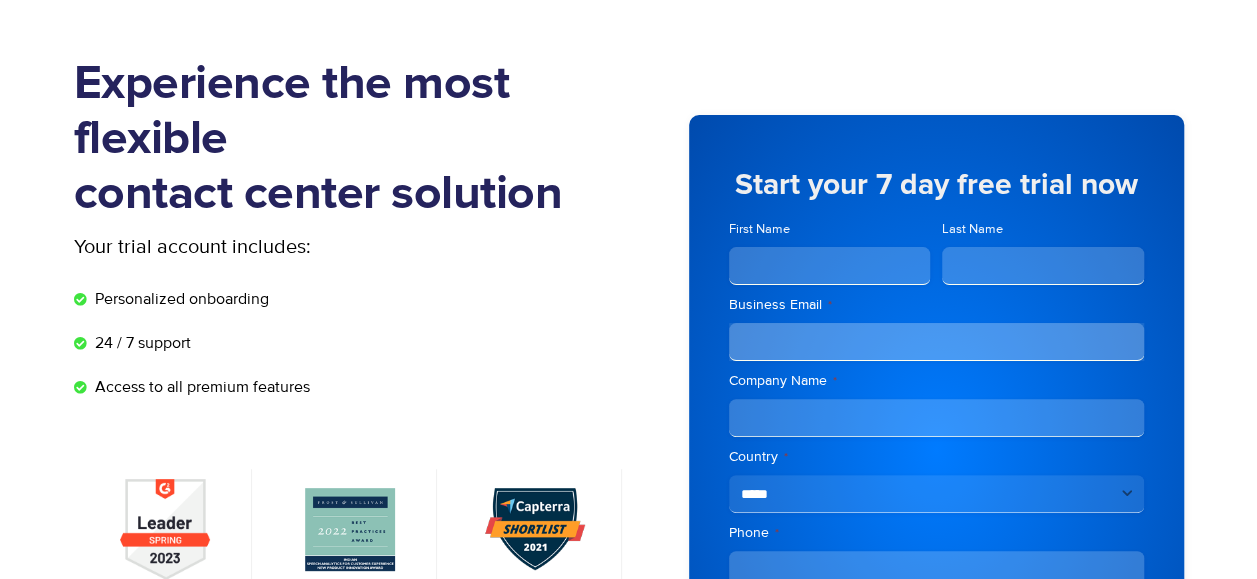 click on "First Name" at bounding box center [830, 252] 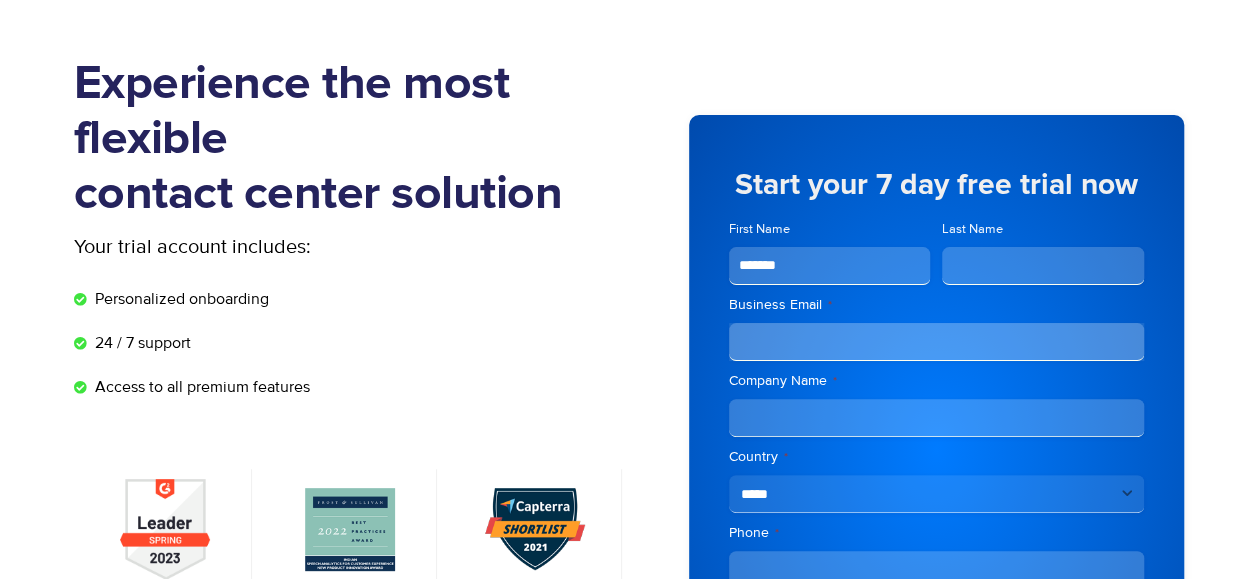 type on "******" 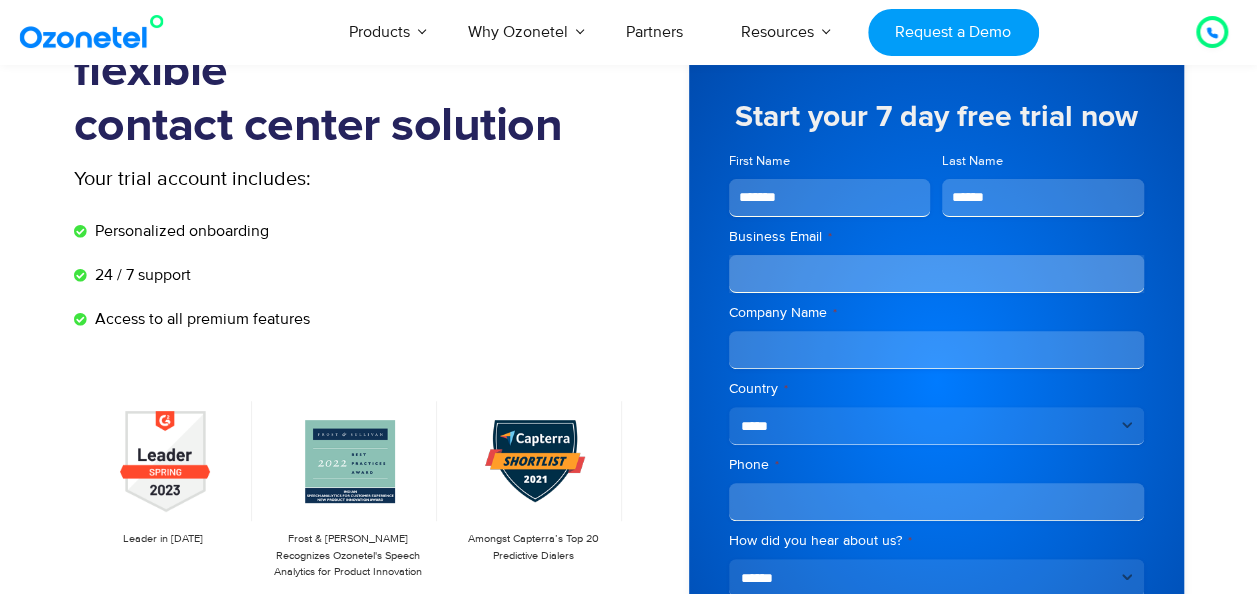 scroll, scrollTop: 200, scrollLeft: 0, axis: vertical 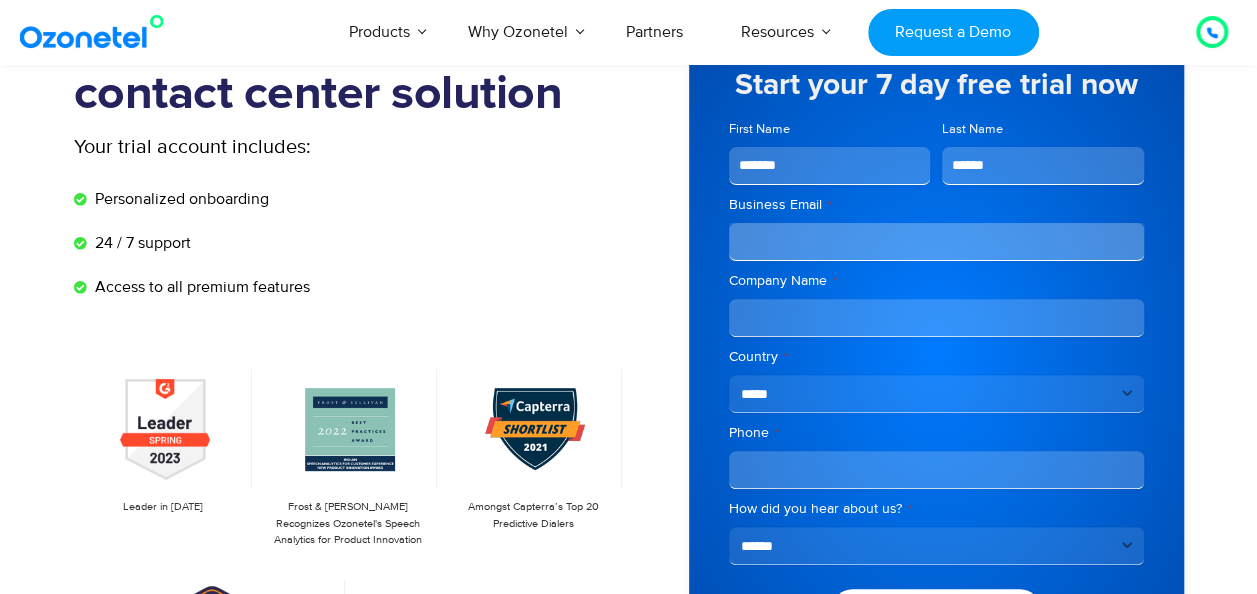 click on "Business Email *" at bounding box center [936, 242] 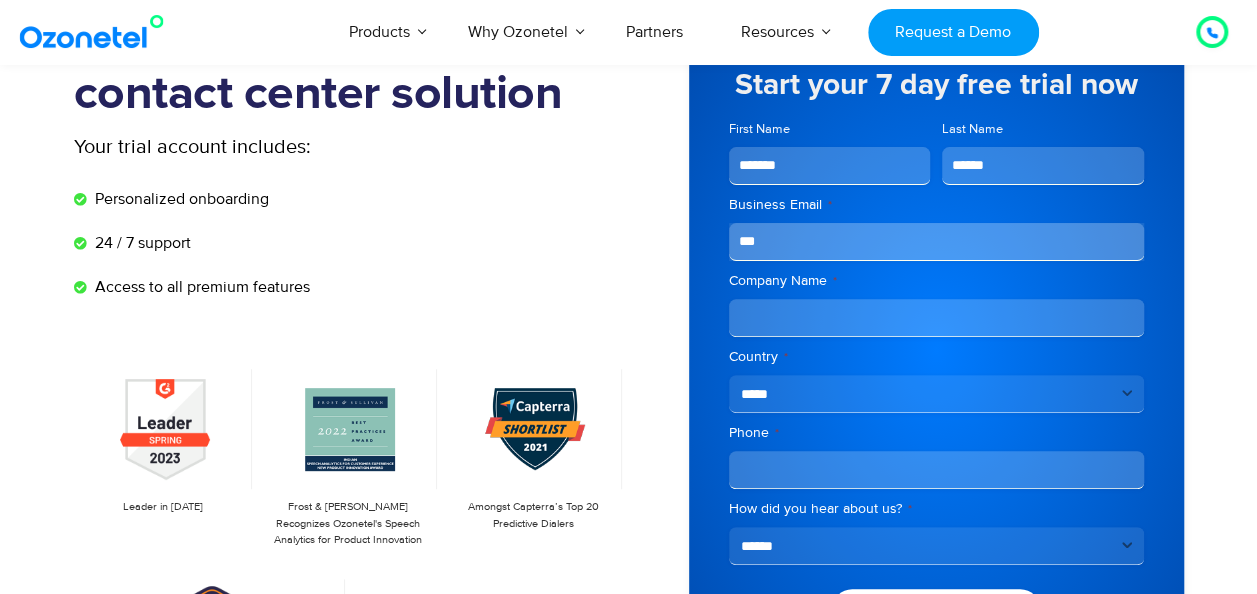 click on "***" at bounding box center (936, 242) 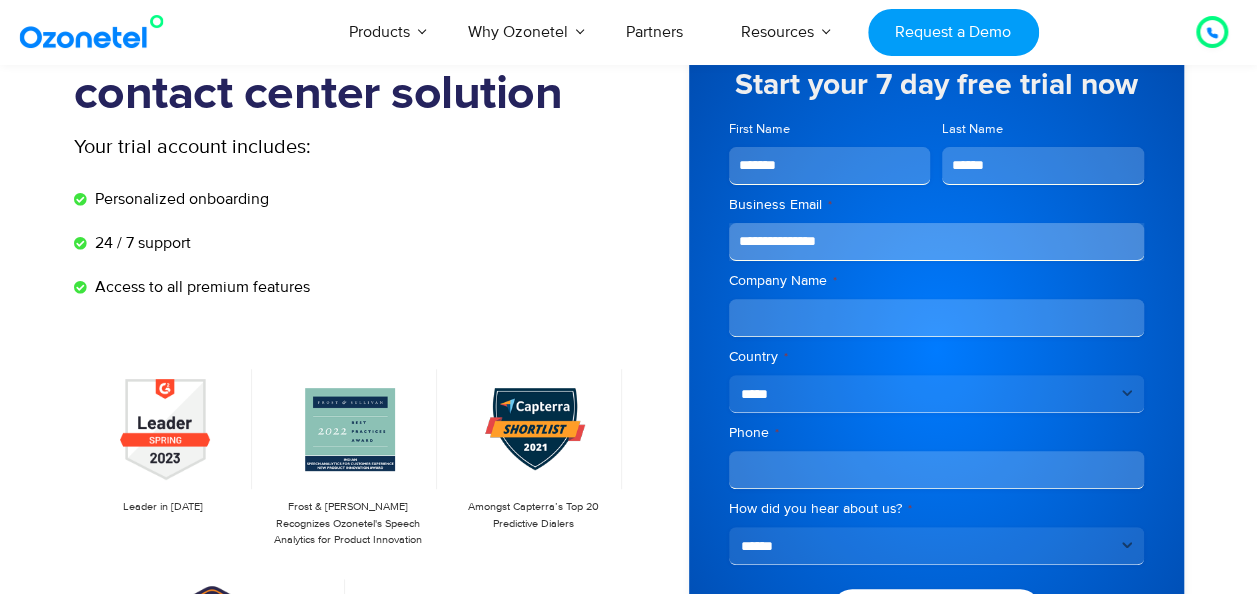 type on "**********" 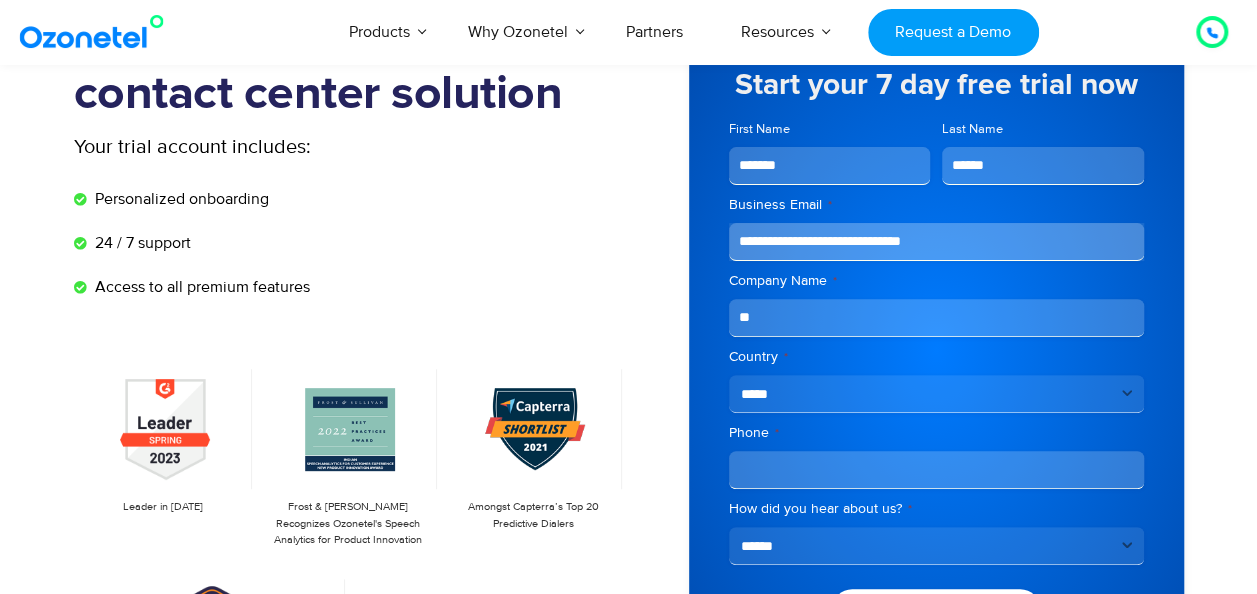 type on "*" 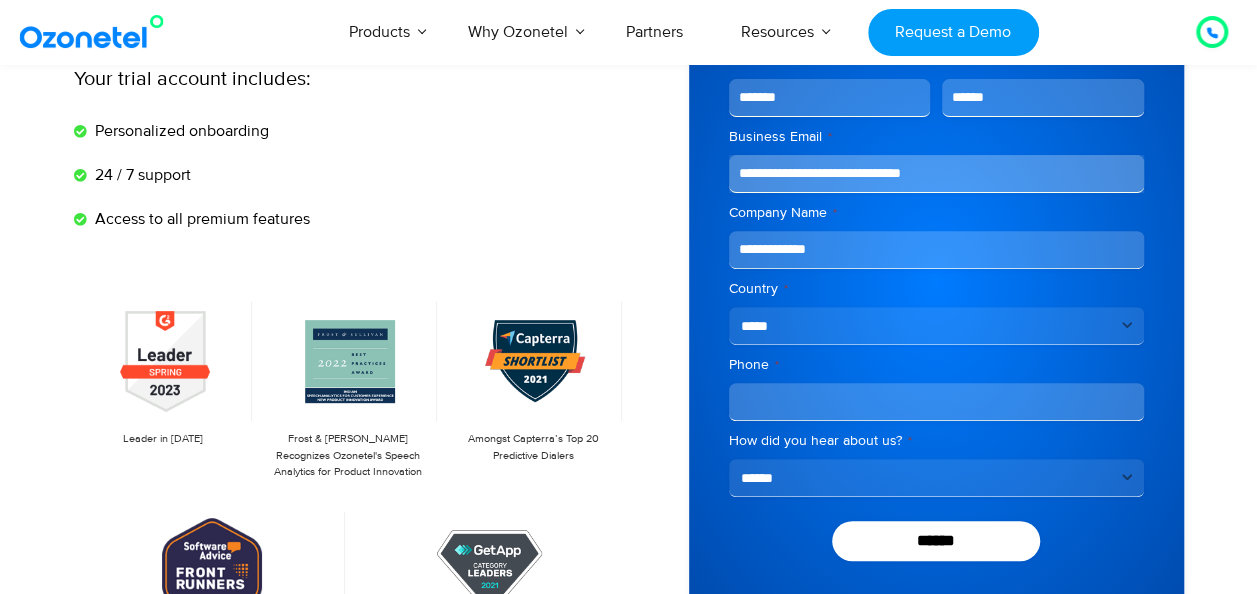 scroll, scrollTop: 300, scrollLeft: 0, axis: vertical 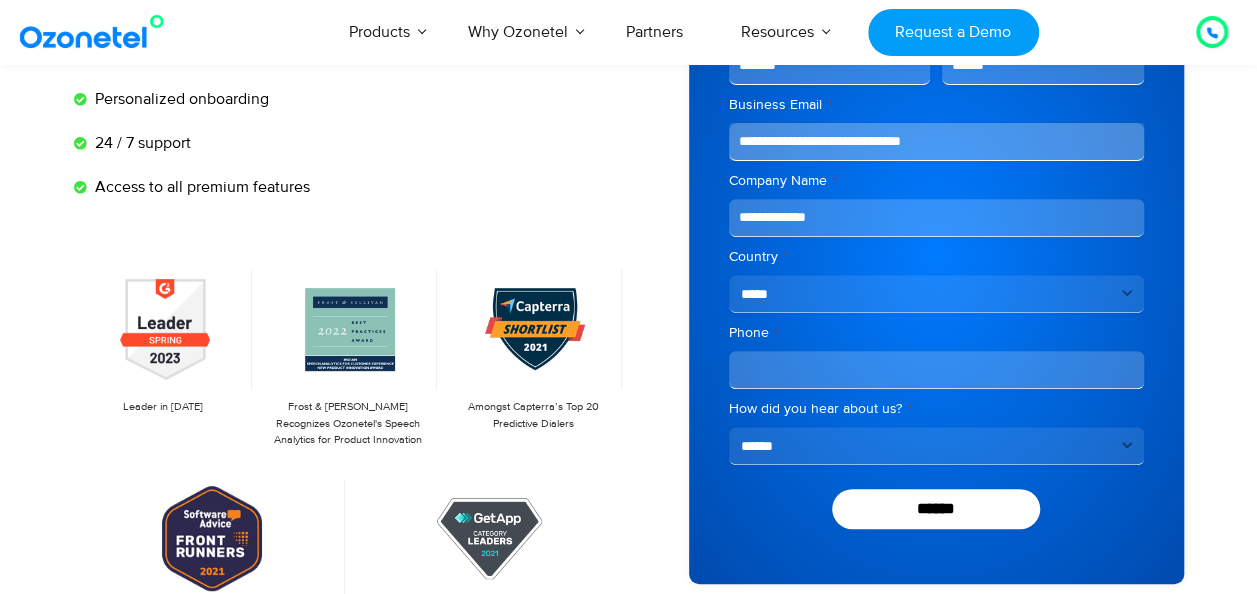 type on "**********" 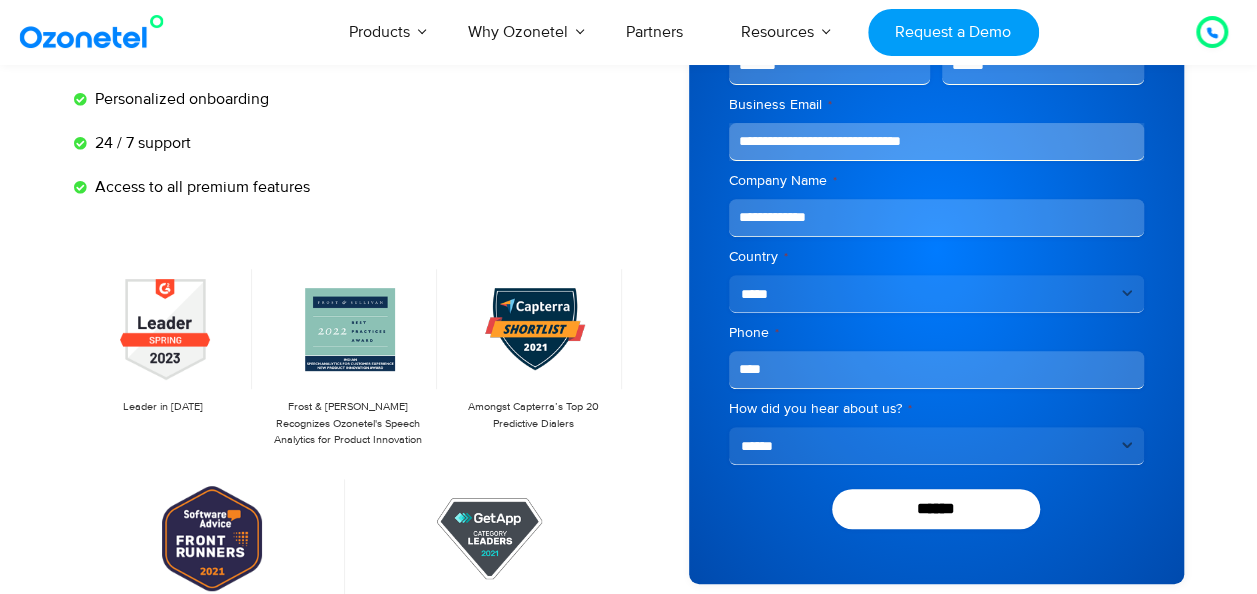 type on "**********" 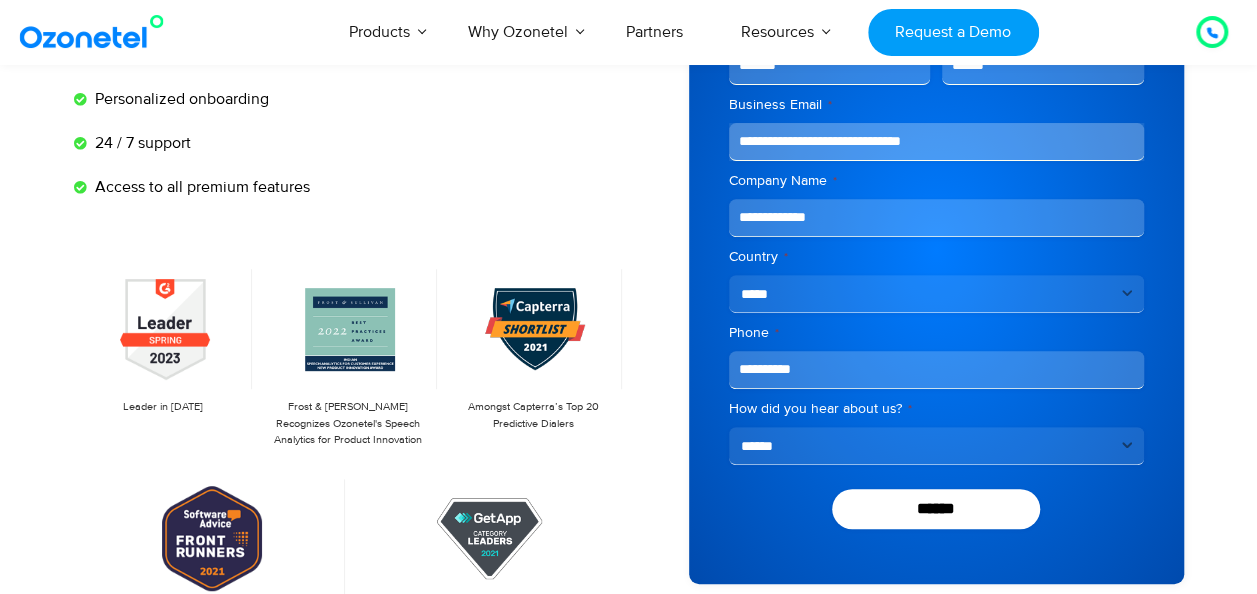 click on "**********" at bounding box center [936, 446] 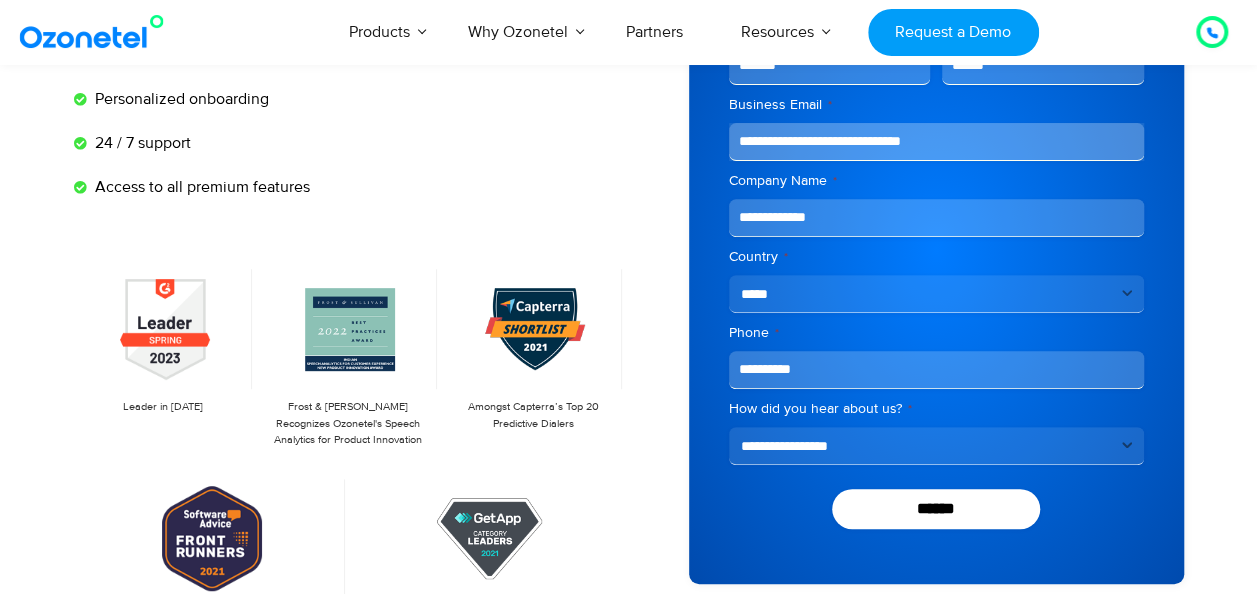 click on "**********" at bounding box center [936, 446] 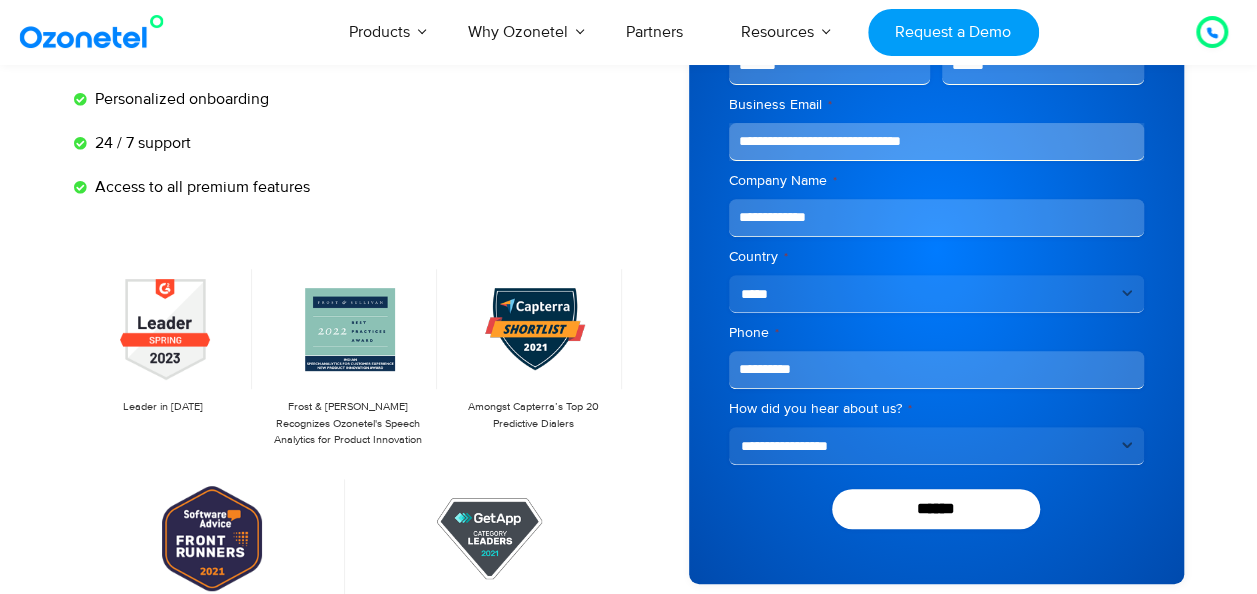select on "**********" 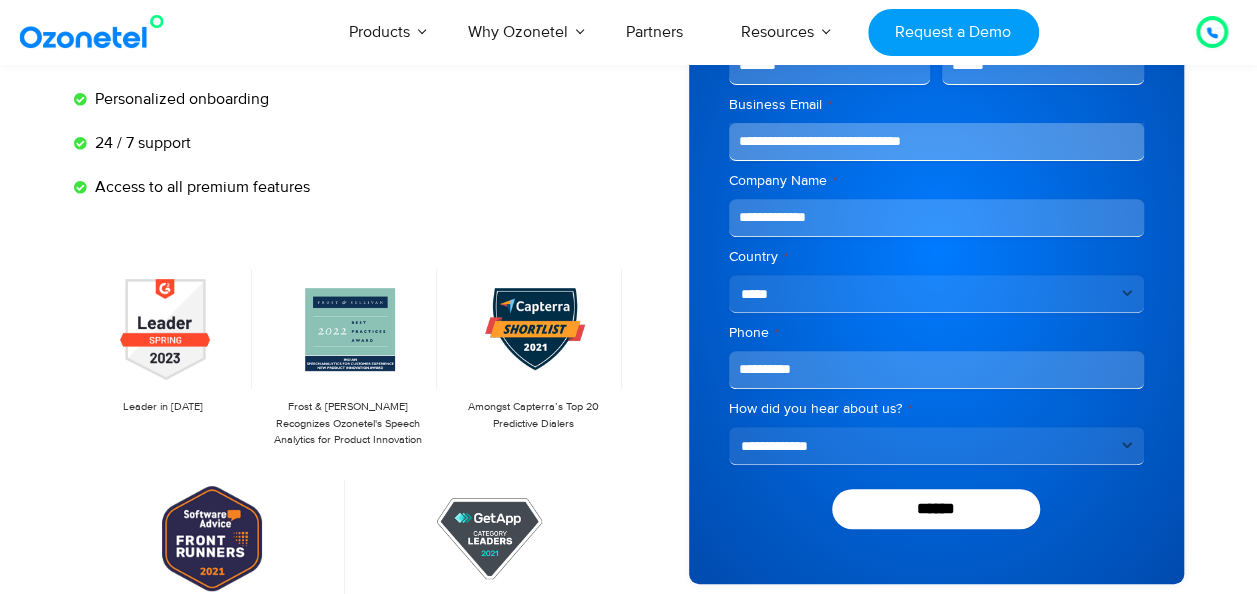 click on "**********" at bounding box center [936, 446] 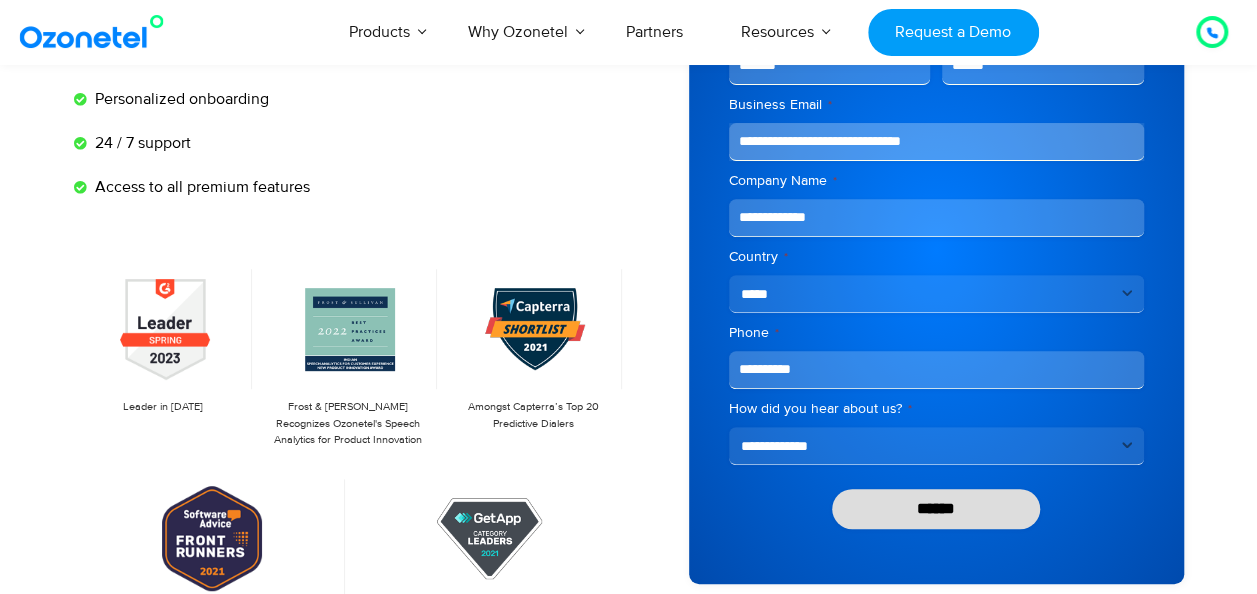 drag, startPoint x: 953, startPoint y: 506, endPoint x: 1054, endPoint y: 550, distance: 110.16805 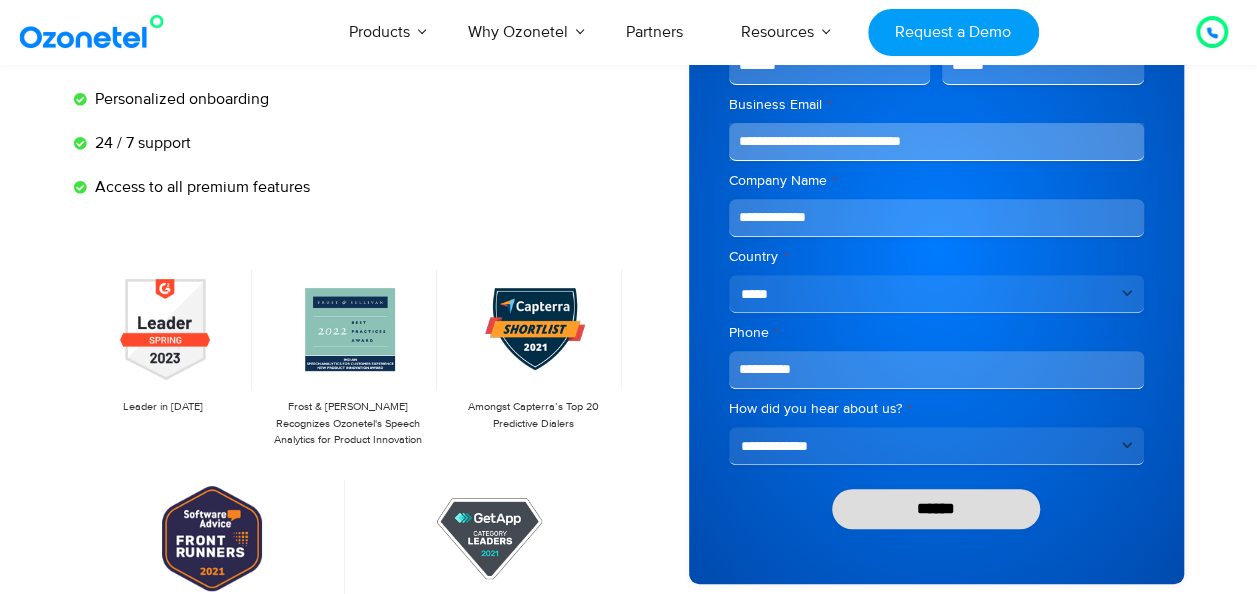 click on "******" at bounding box center (936, 509) 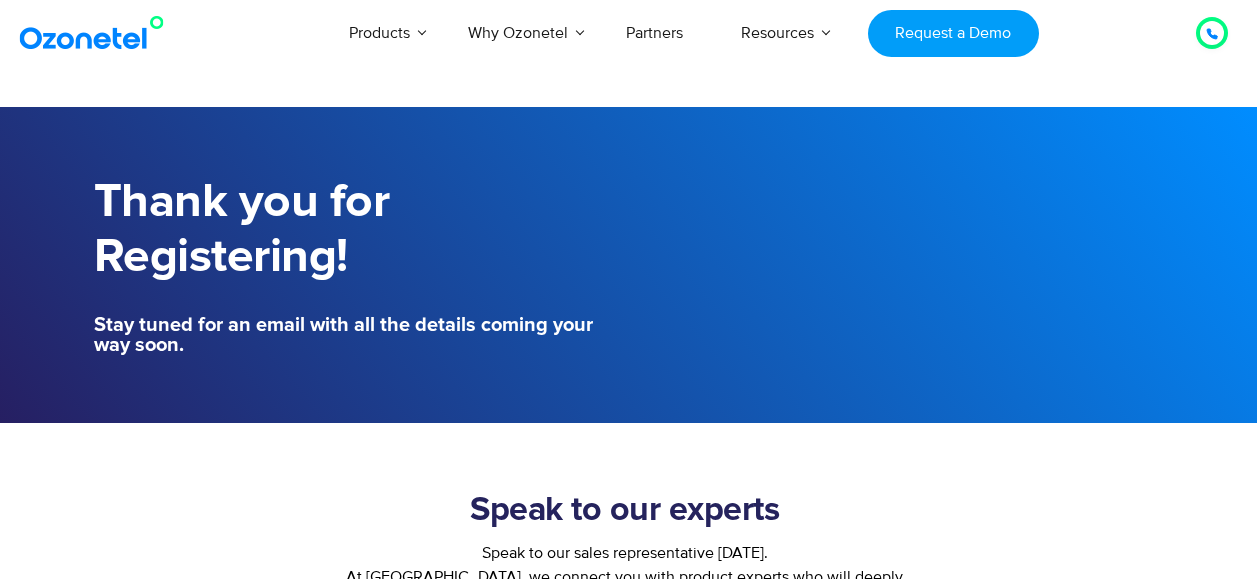 scroll, scrollTop: 0, scrollLeft: 0, axis: both 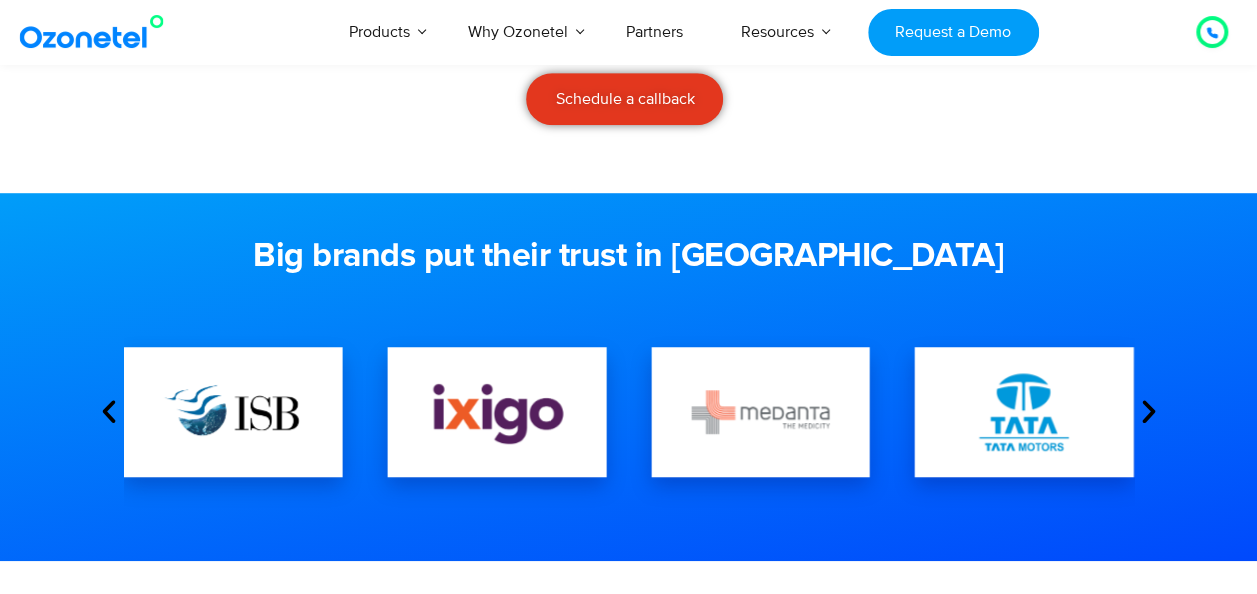 click at bounding box center (1149, 412) 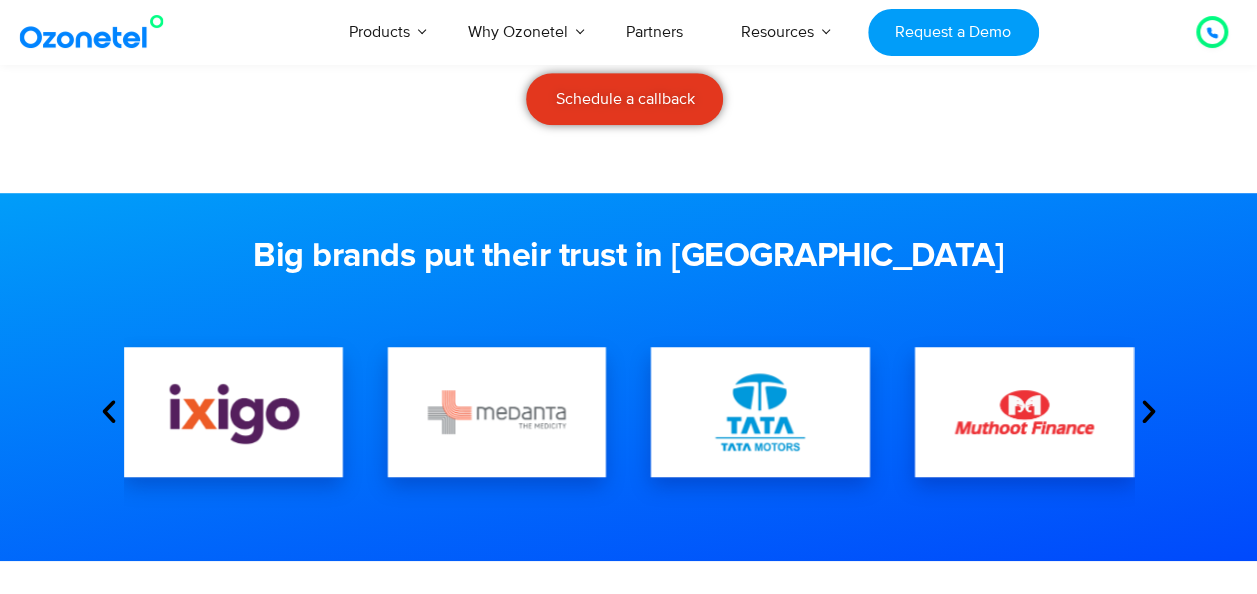 click at bounding box center [1149, 412] 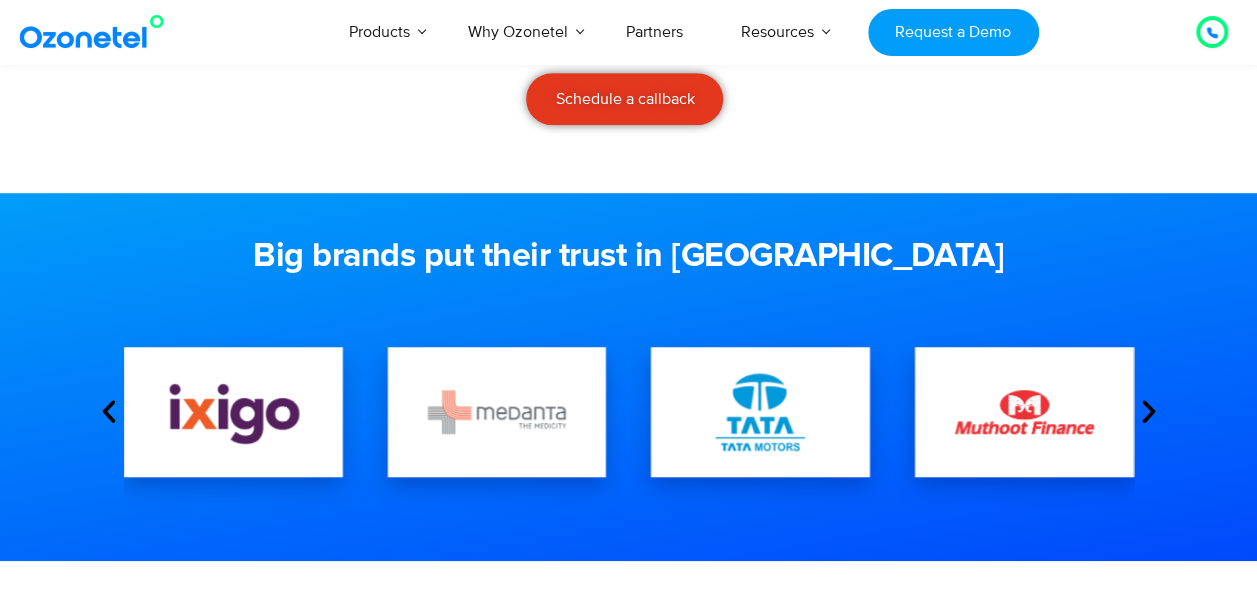 click at bounding box center (1149, 412) 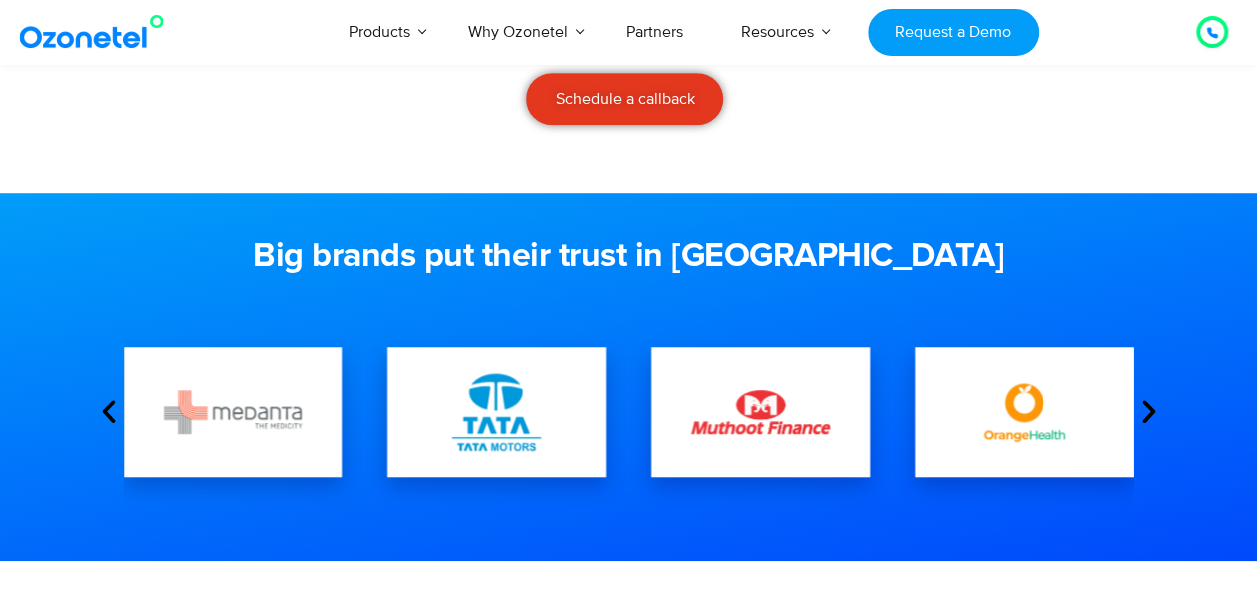 click at bounding box center (1149, 412) 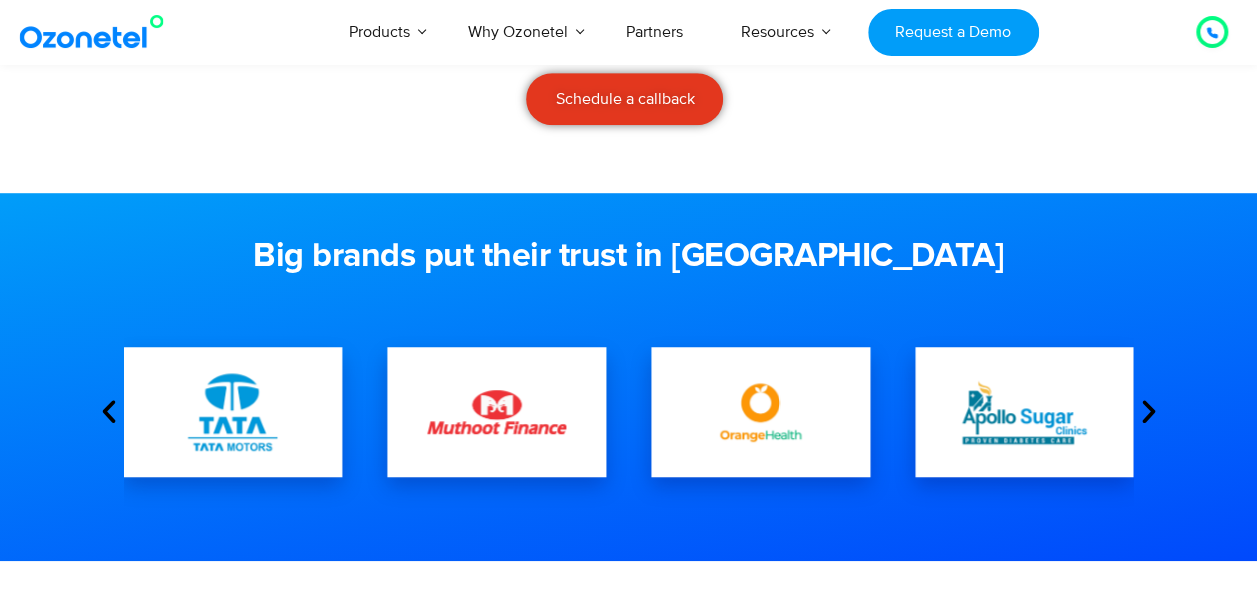 click at bounding box center [1149, 412] 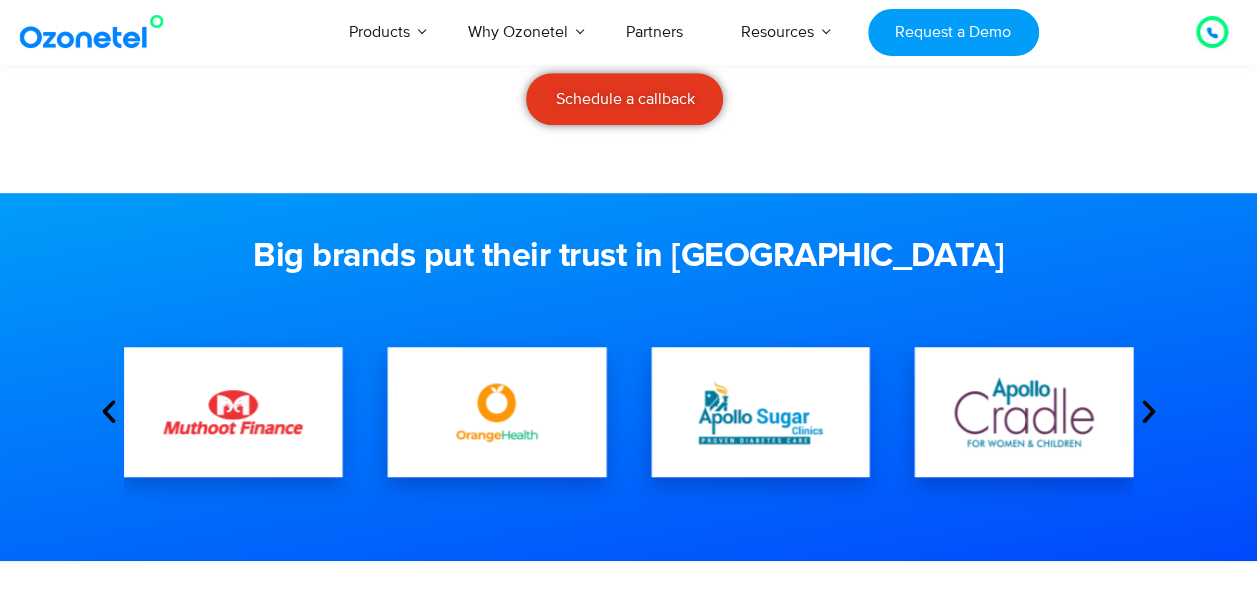 click at bounding box center (1149, 412) 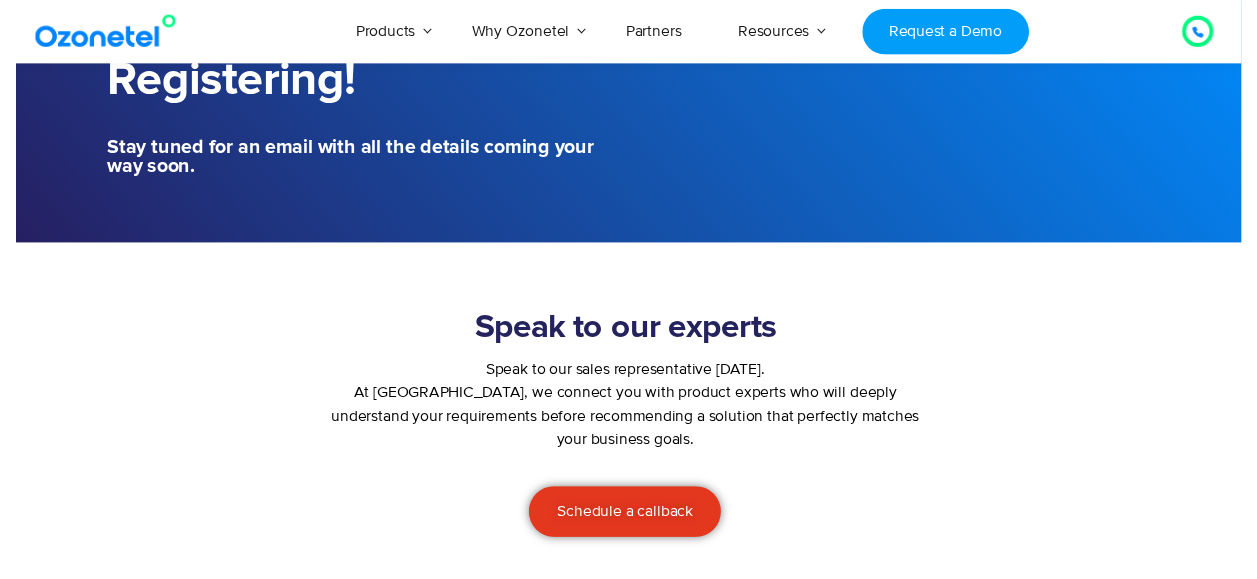 scroll, scrollTop: 0, scrollLeft: 0, axis: both 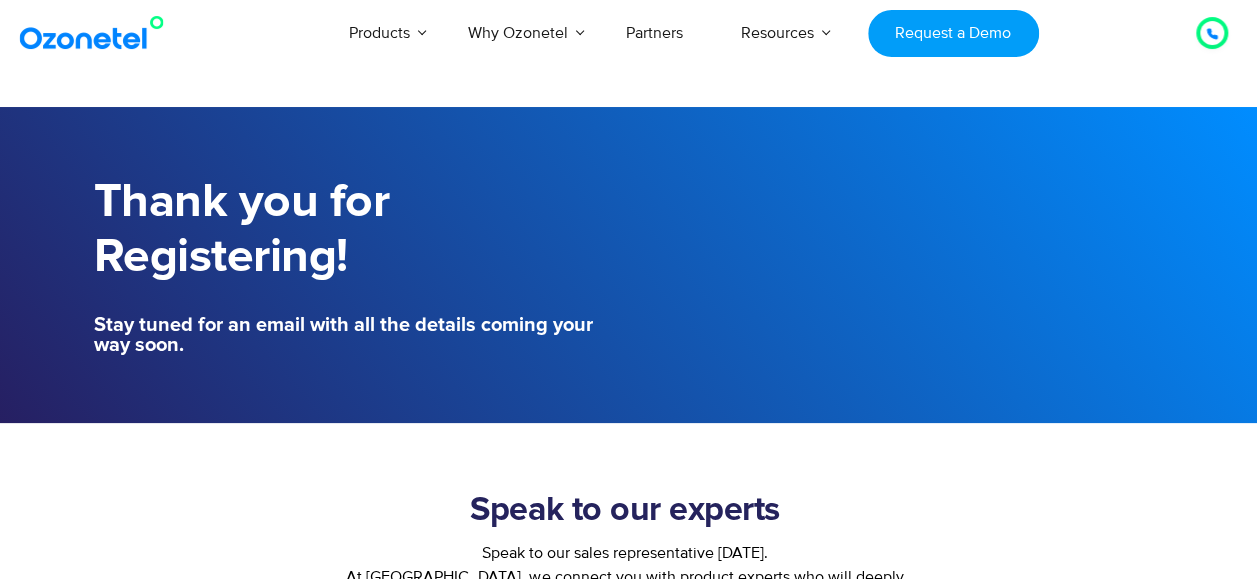 drag, startPoint x: 1218, startPoint y: 2, endPoint x: 766, endPoint y: 169, distance: 481.86407 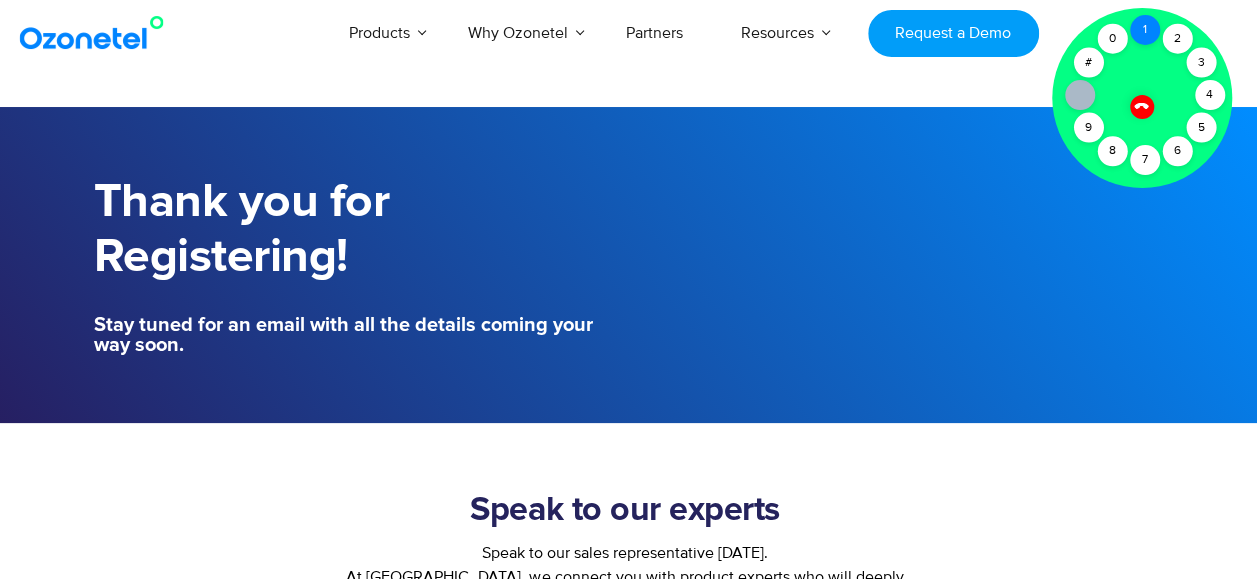 click on "1" at bounding box center (1145, 30) 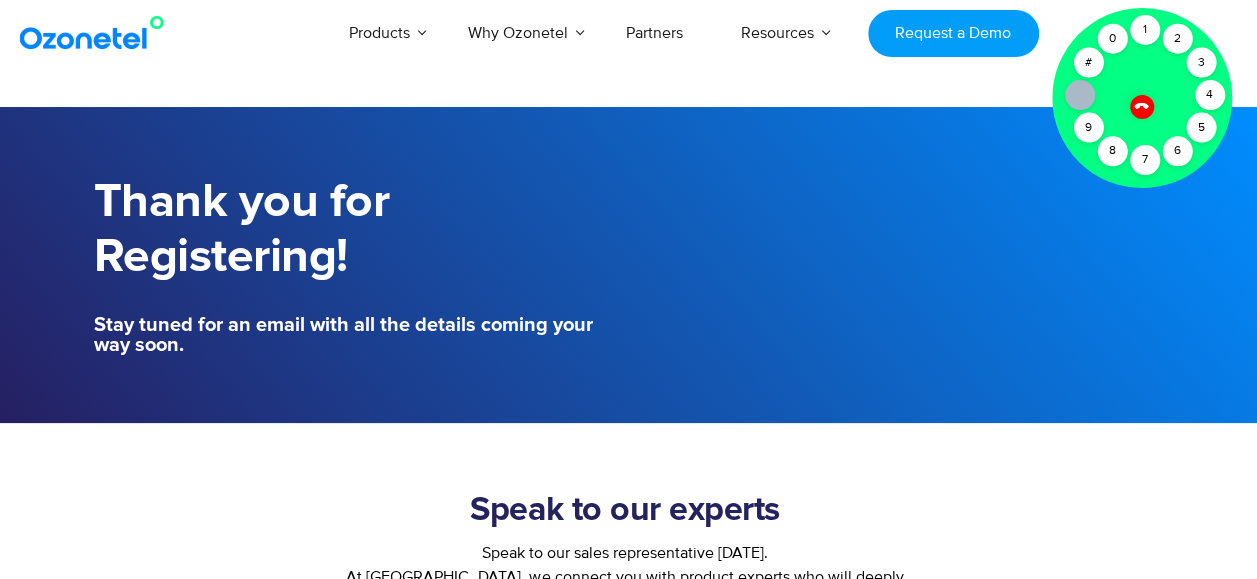 click on "Thank you for Registering!
Stay tuned for an email with all the details coming your way soon." at bounding box center (628, 265) 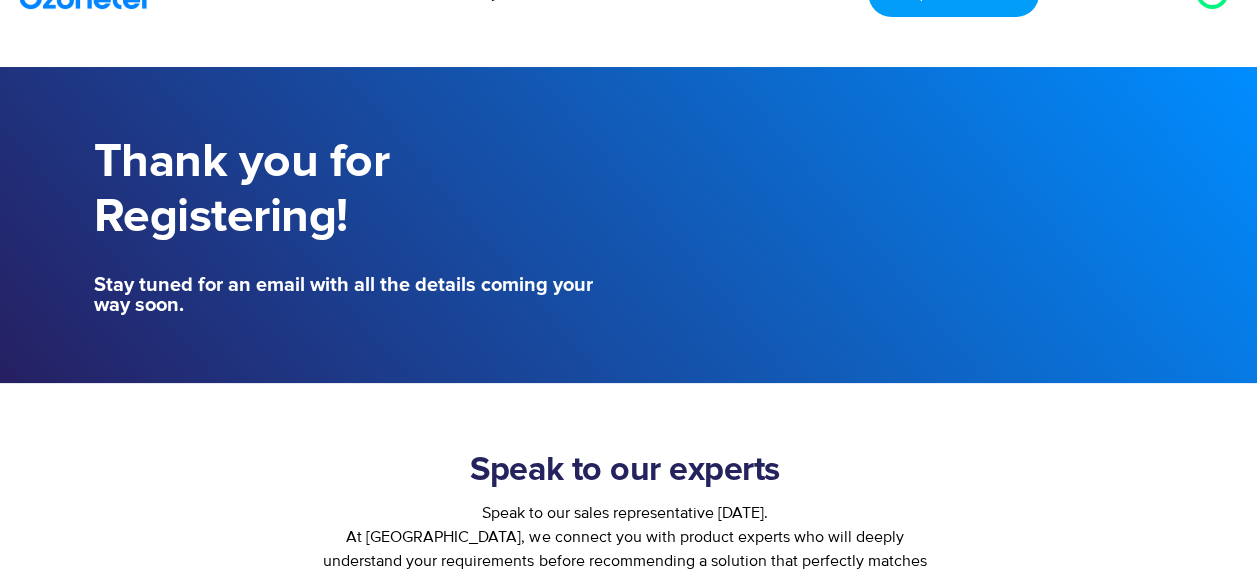 scroll, scrollTop: 0, scrollLeft: 0, axis: both 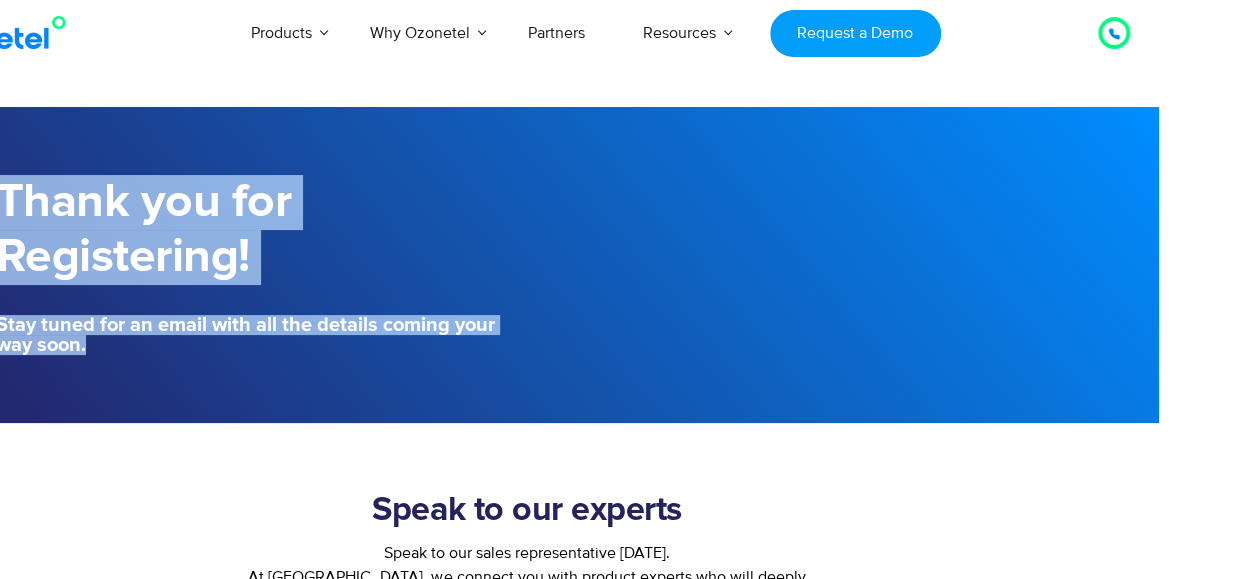 drag, startPoint x: 1132, startPoint y: 8, endPoint x: 1260, endPoint y: 48, distance: 134.10443 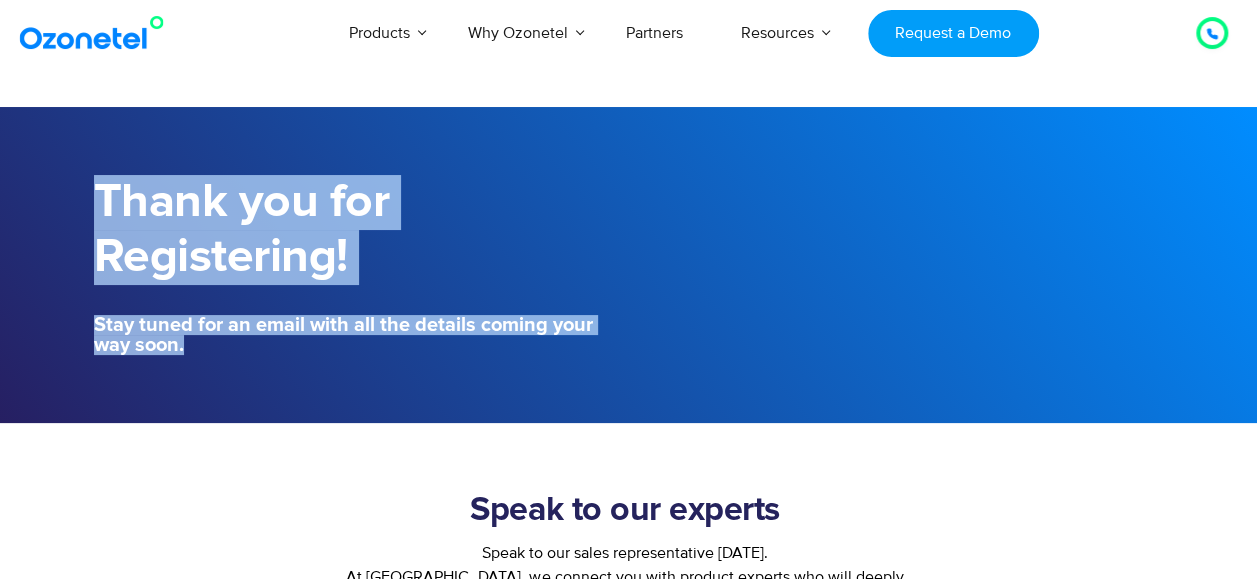 click on "Products
AI & CX
Voice AI Agents
Agent Assist
Voice of Customer
Quality Audits
Knowledge AI
Call Center Solution Complete call center on the cloud
Inbound Calling
Outbound Calling
Blended Call Center
CTI Integrations
Automated Telemarketing
Cloud Telephony
Sales Dialer Solution  Better Inbound Sales & Outreach
Click to Call
Auto Dialers
CRM Integrations
Virtual Number | IVR Number
Inside sales solution
Missed Call Solutions
Digital Channels
Whatsapp Business Solution
Intercom Integration
Ozonetel CX Hub Unified customer experience platform
Omnichannel Routing
Conversational AI
Speech Analytics
Business Phone System Organize your calls
Auto Attendant
Contact Manager
New Product Launch Power Instant Conversations with Customers using CXi Switch Visit now Learn More
Why Ozonetel
Industry Solutions For" at bounding box center [731, 33] 